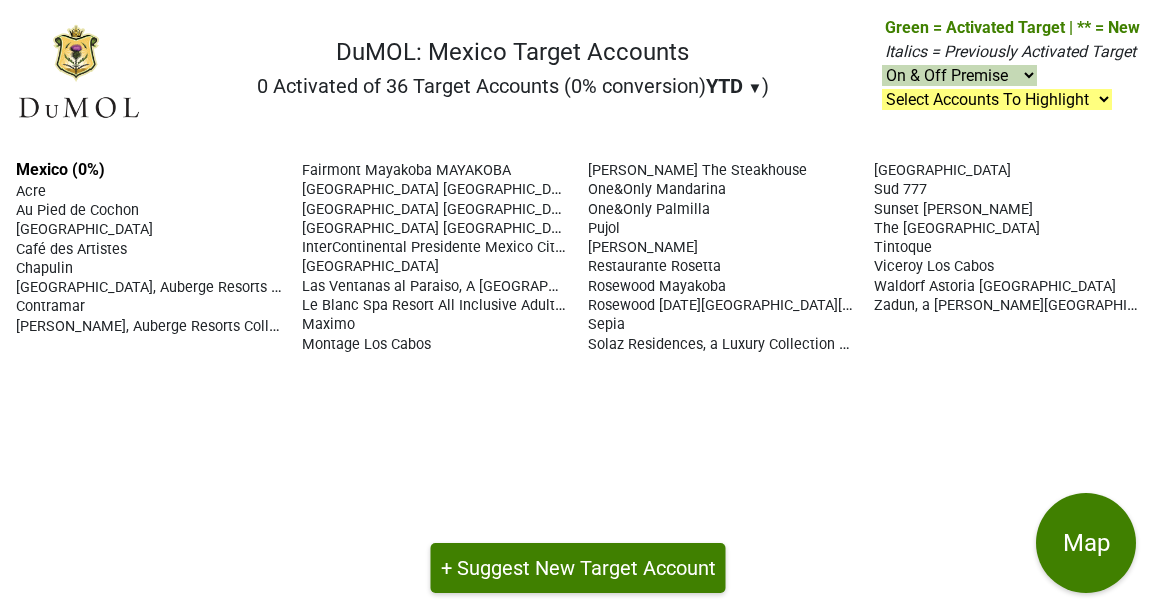 scroll, scrollTop: 0, scrollLeft: 0, axis: both 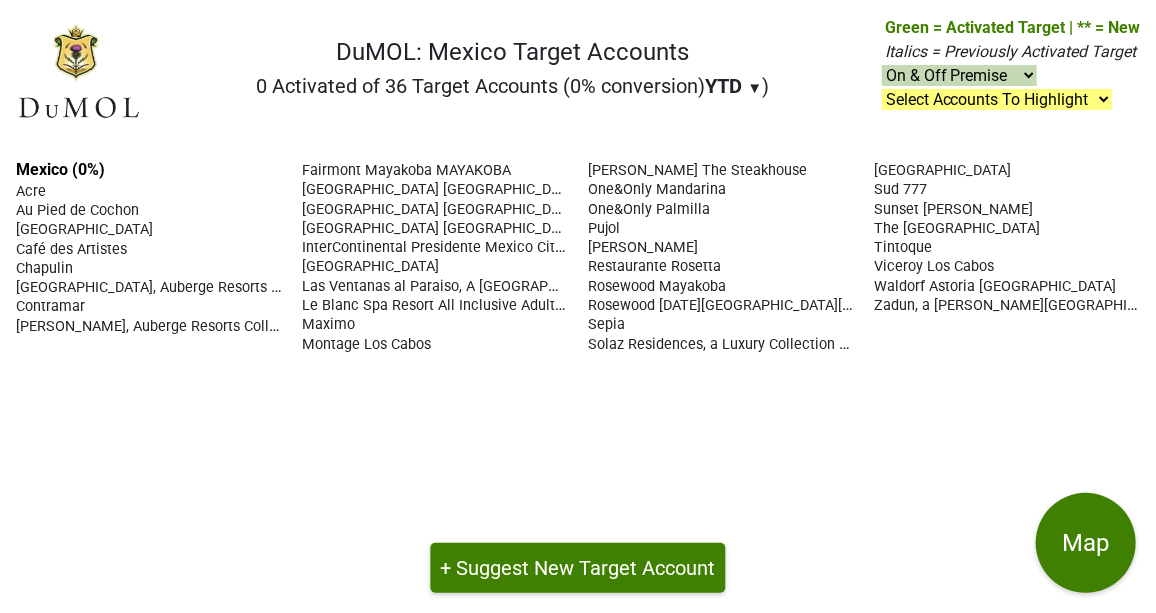 click on "Sepia" at bounding box center [606, 324] 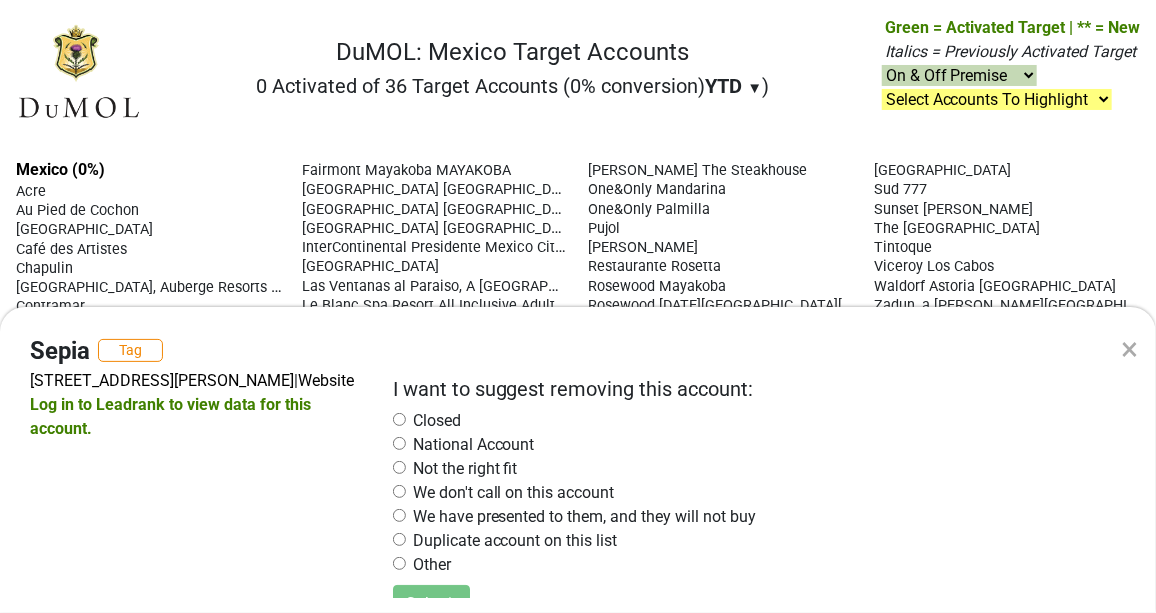 click on "× Sepia Tag Sinaloa 170, Roma Nte., Cuauhtémoc, 06700 Ciudad de México, CDMX, Mexico   |   Website Log in to Leadrank to view data for this account. I want to suggest removing this account: Closed National Account Not the right fit We don't call on this account We have presented to them, and they will not buy Duplicate account on this list Other Submit" at bounding box center [578, 306] 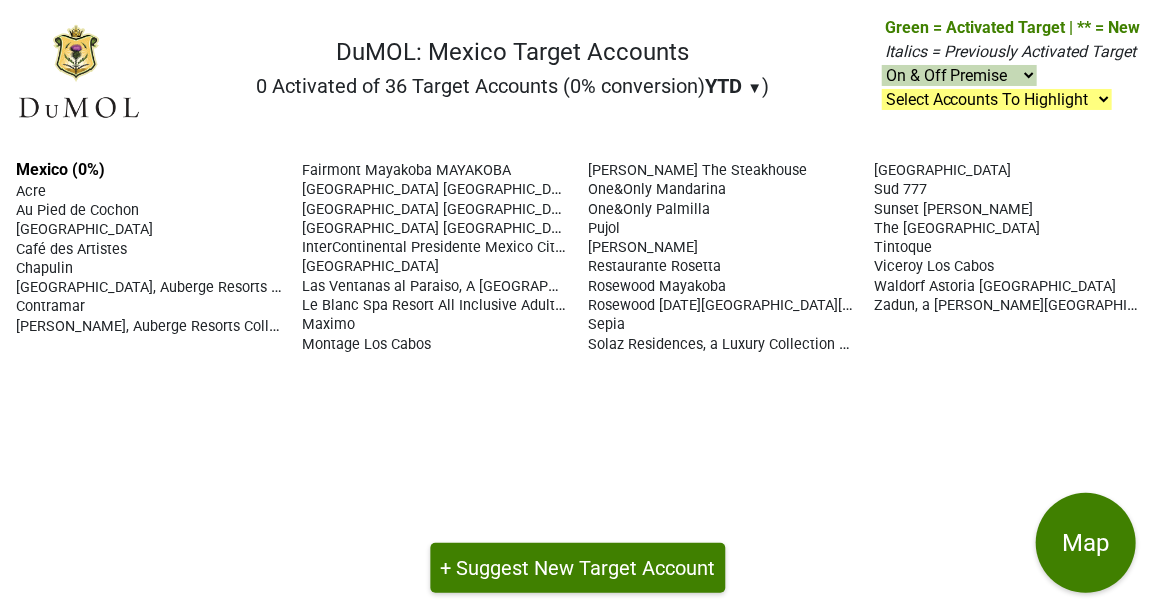 click on "Sepia" at bounding box center [606, 324] 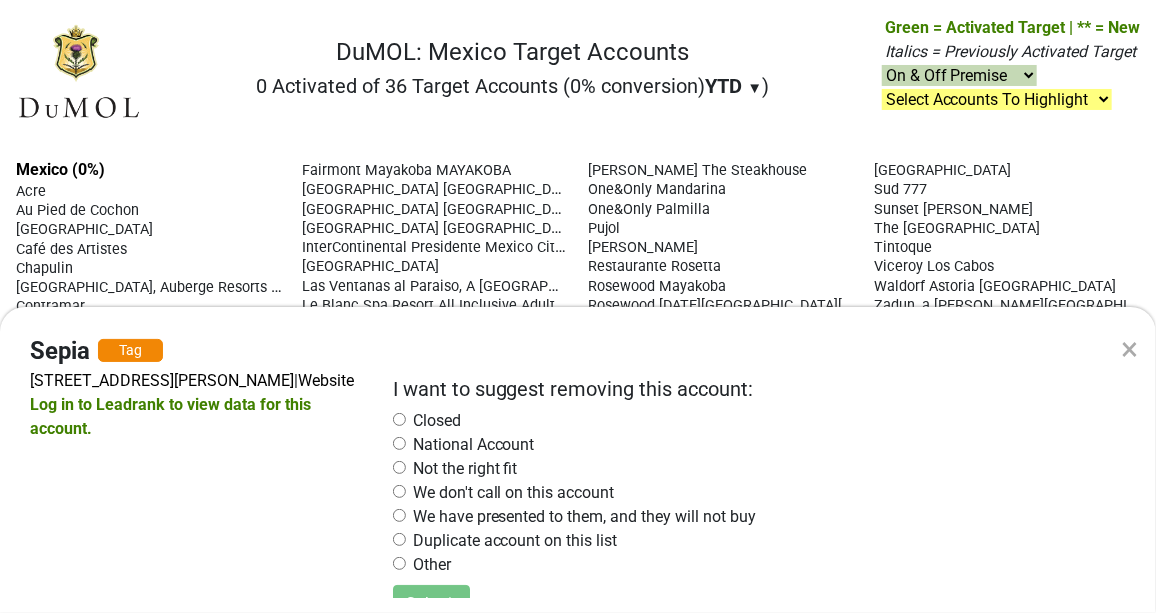 click on "Sepia Tag" at bounding box center [196, 351] 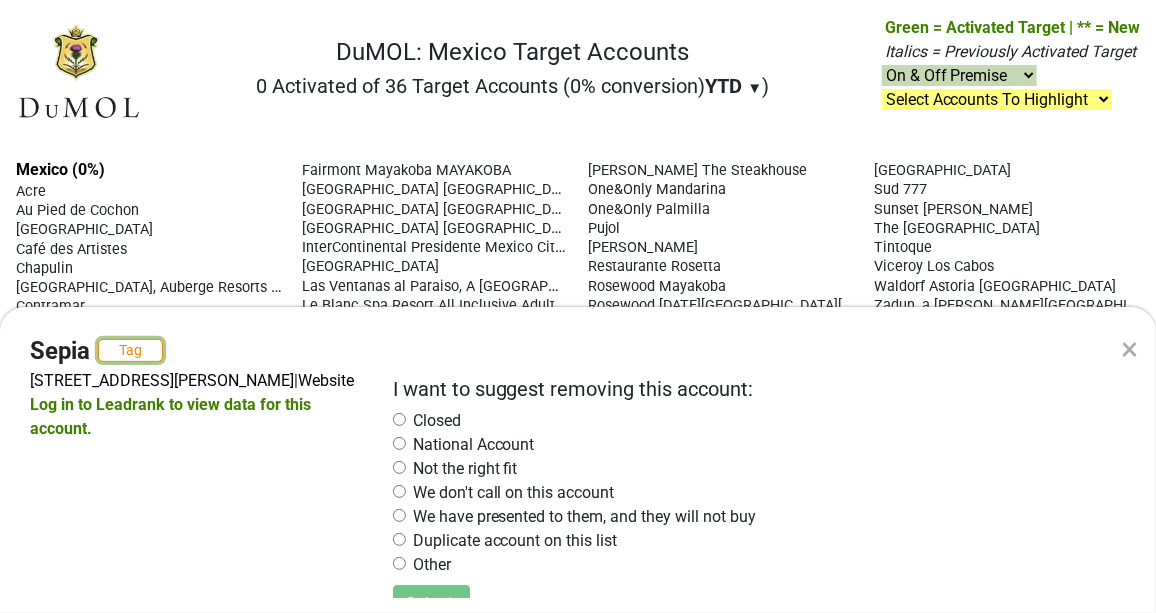 click on "Tag" at bounding box center (130, 350) 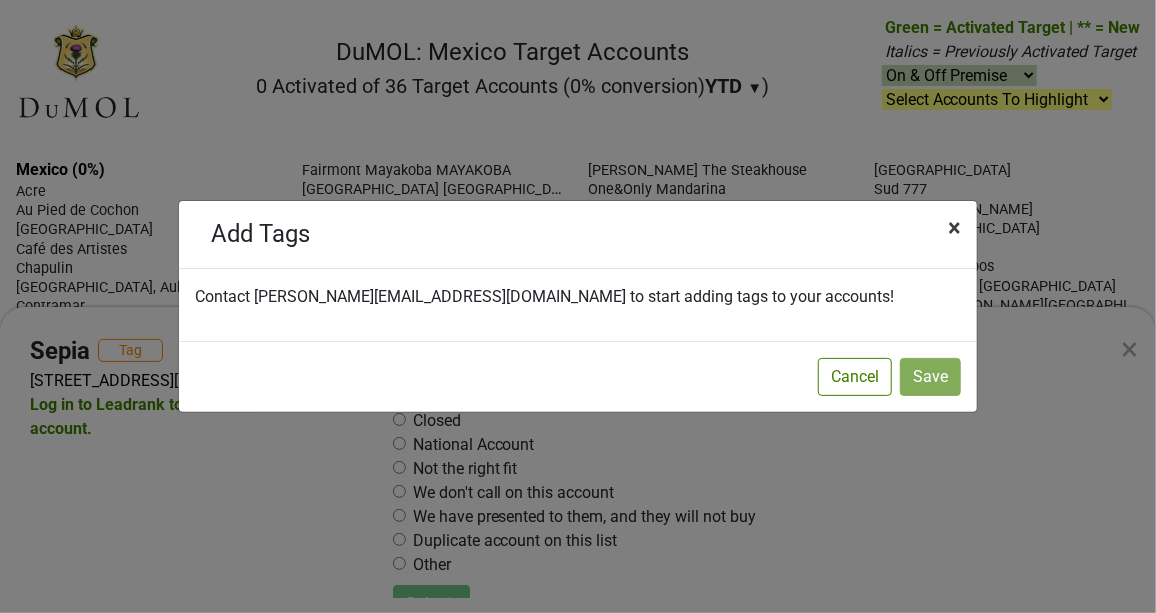 click on "×" at bounding box center [954, 228] 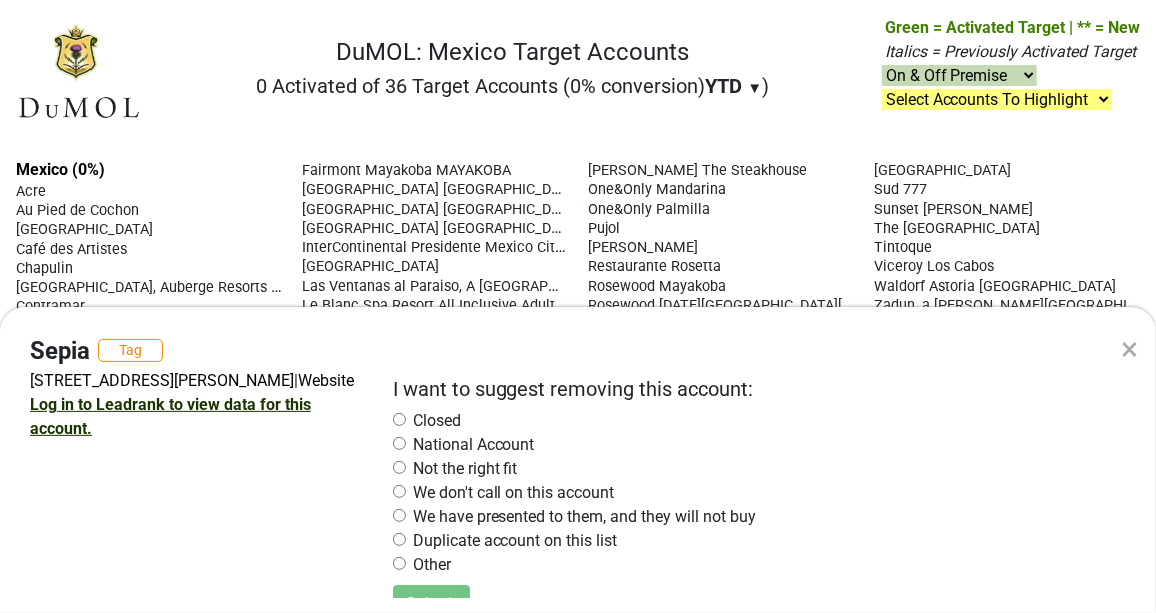 click on "Log in to Leadrank to view data for this account." at bounding box center [170, 416] 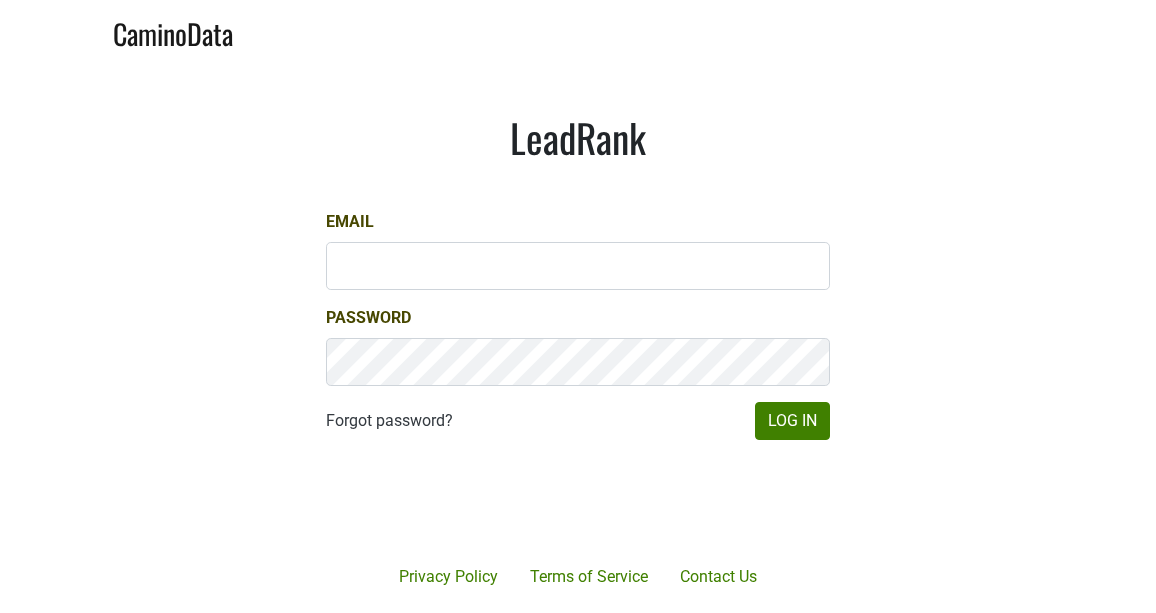 scroll, scrollTop: 0, scrollLeft: 0, axis: both 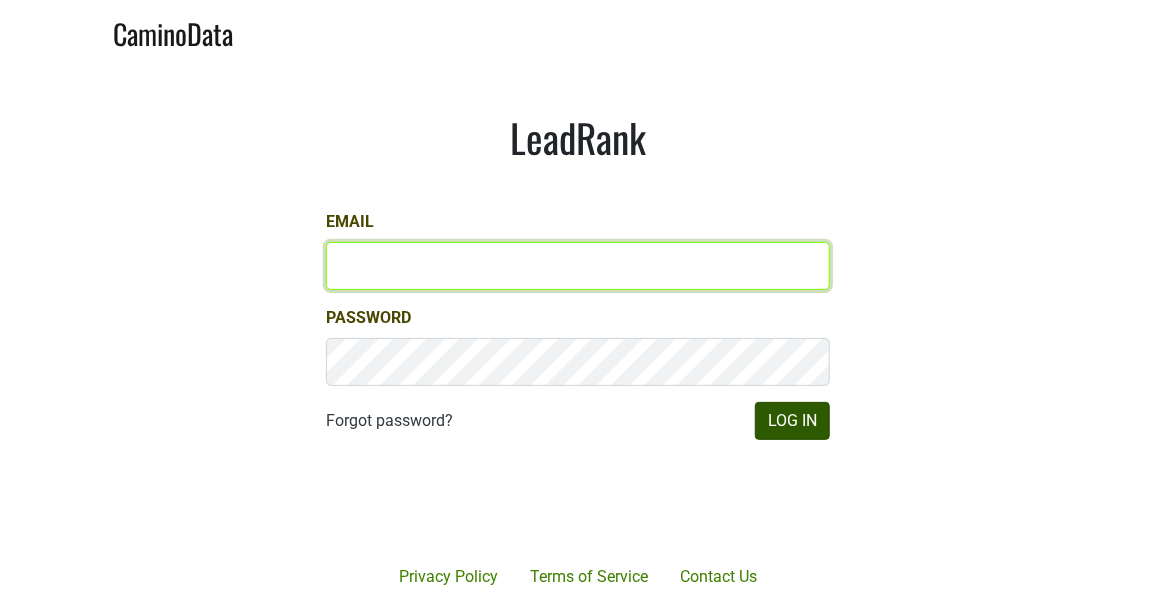 type on "Marc@dumol.com" 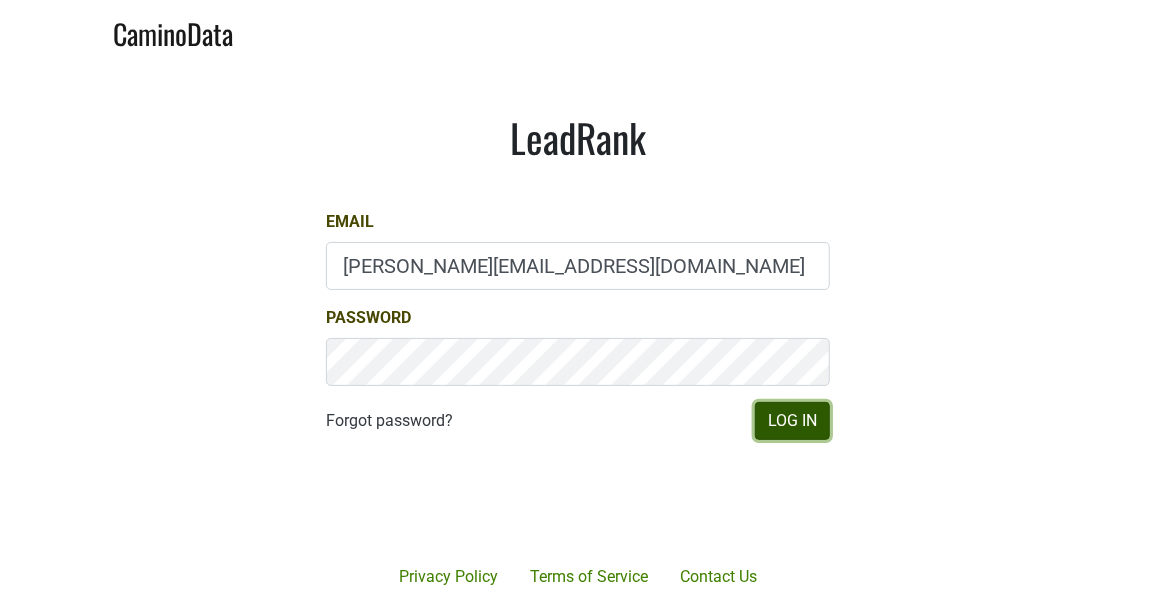click on "Log In" at bounding box center (792, 421) 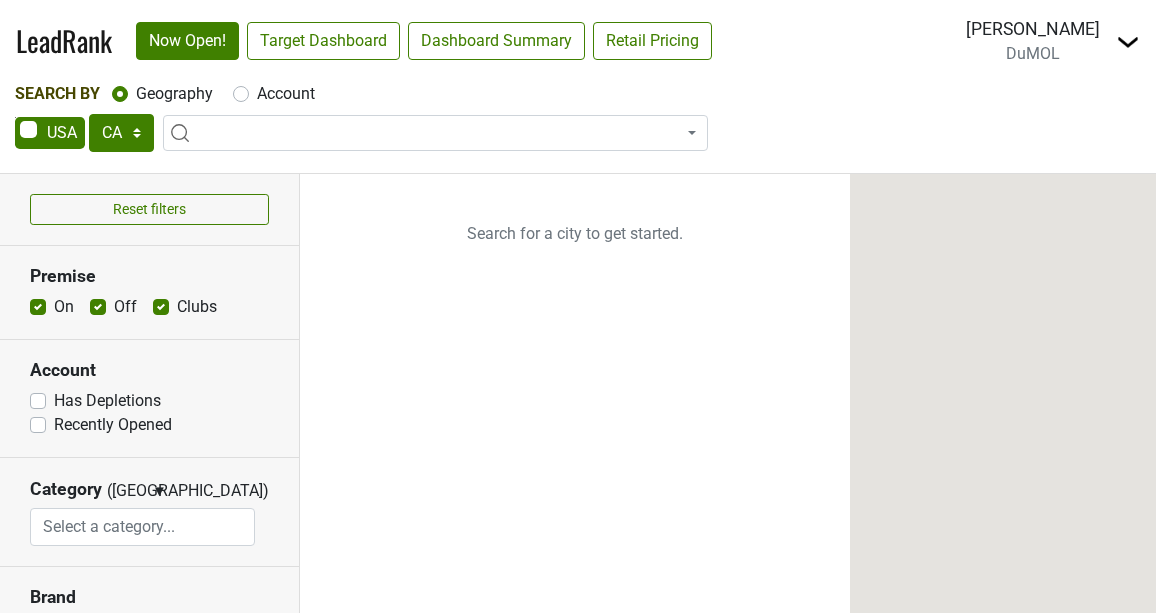 select on "CA" 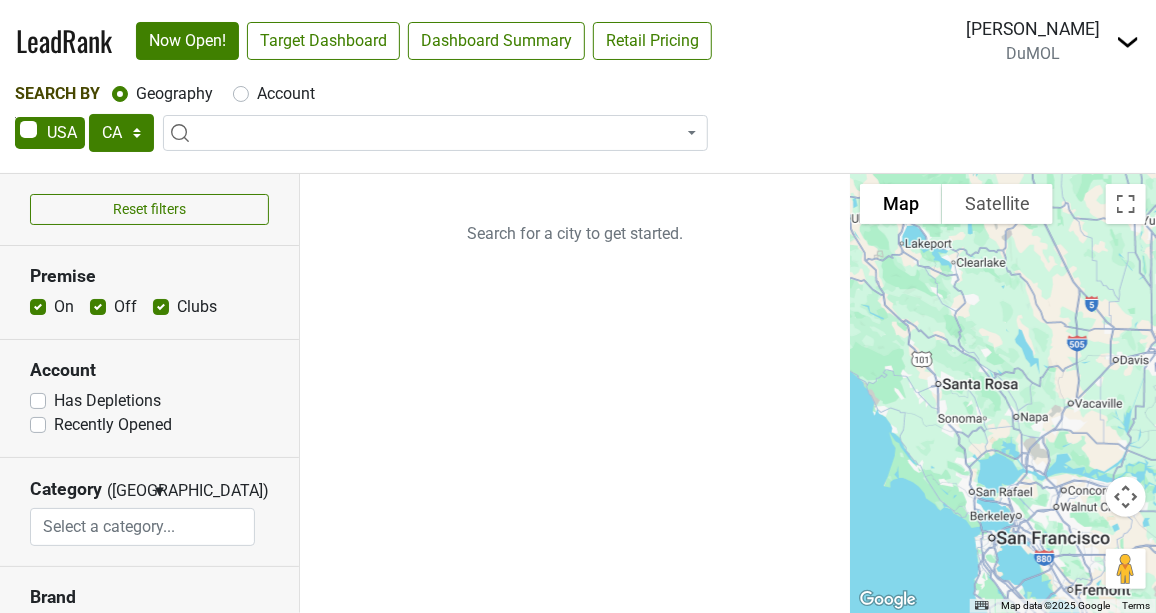 click at bounding box center (50, 133) 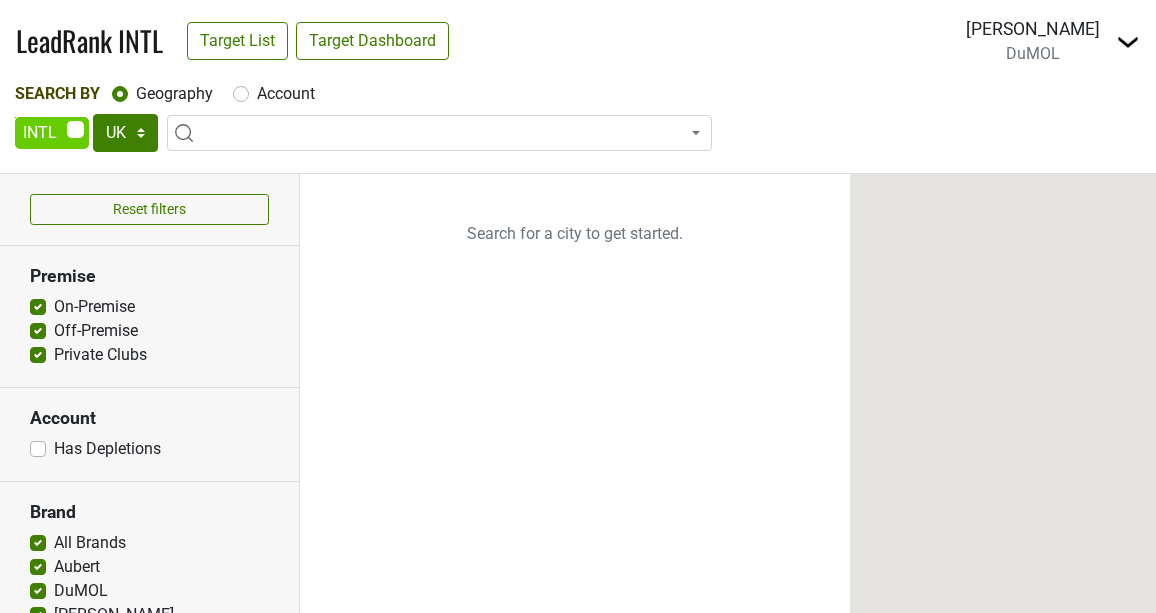 scroll, scrollTop: 0, scrollLeft: 0, axis: both 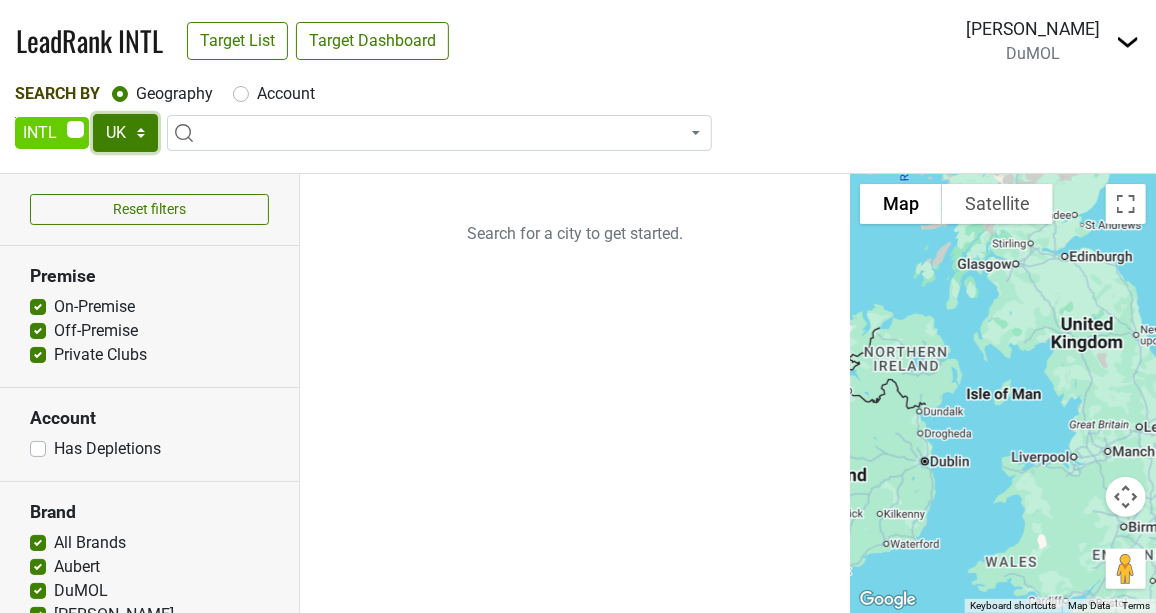 drag, startPoint x: 0, startPoint y: 0, endPoint x: 116, endPoint y: 130, distance: 174.22974 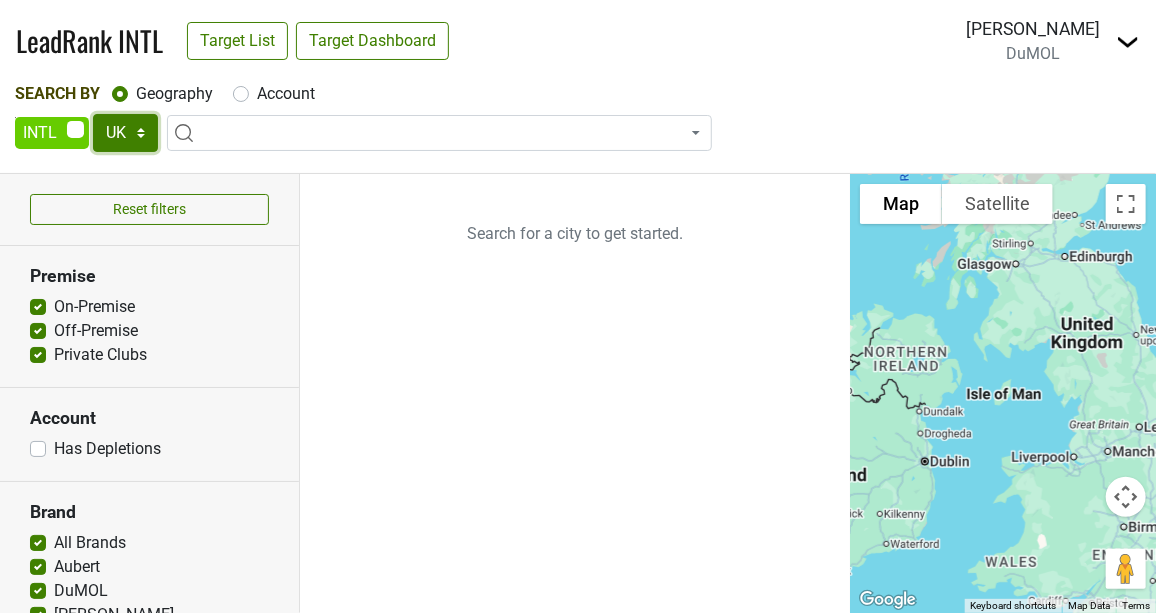 click on "UK AB BC ON QC AT AU CH CN DK FR GE HK IR JP KR MX NO SE SG" at bounding box center (125, 133) 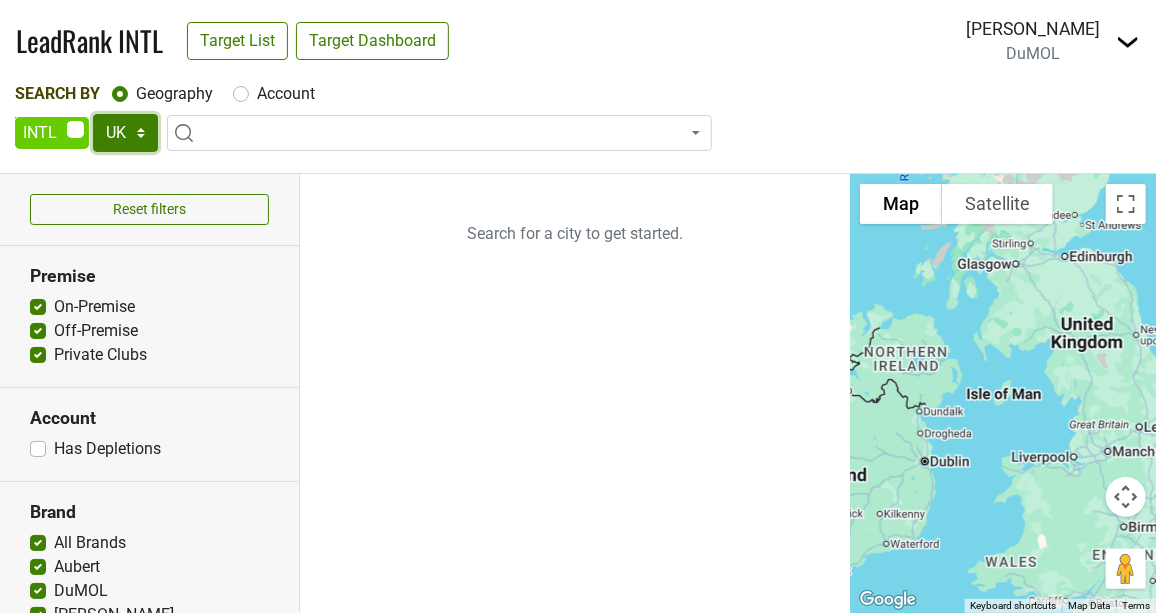 select on "MX" 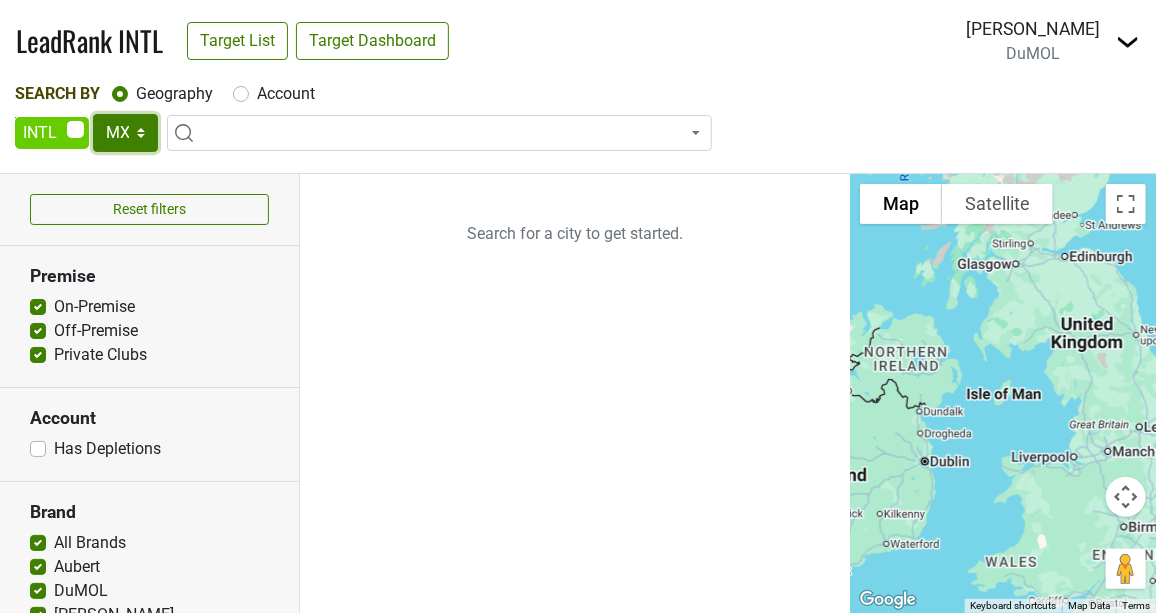 click on "UK AB BC ON QC AT AU CH CN DK FR GE HK IR JP KR MX NO SE SG" at bounding box center [125, 133] 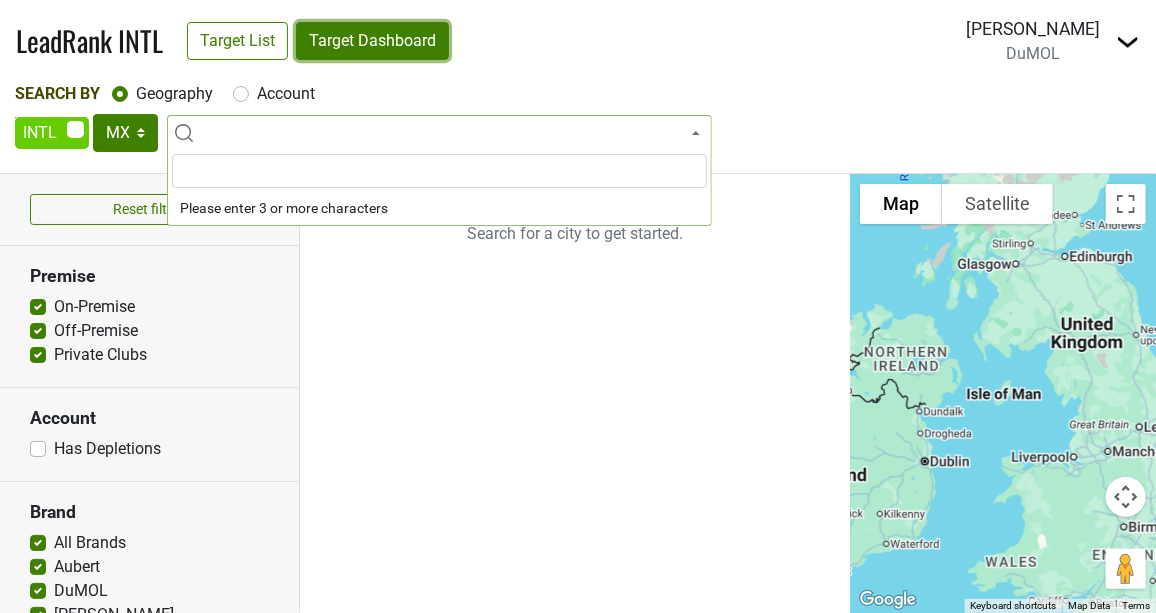 click on "Target Dashboard" at bounding box center (372, 41) 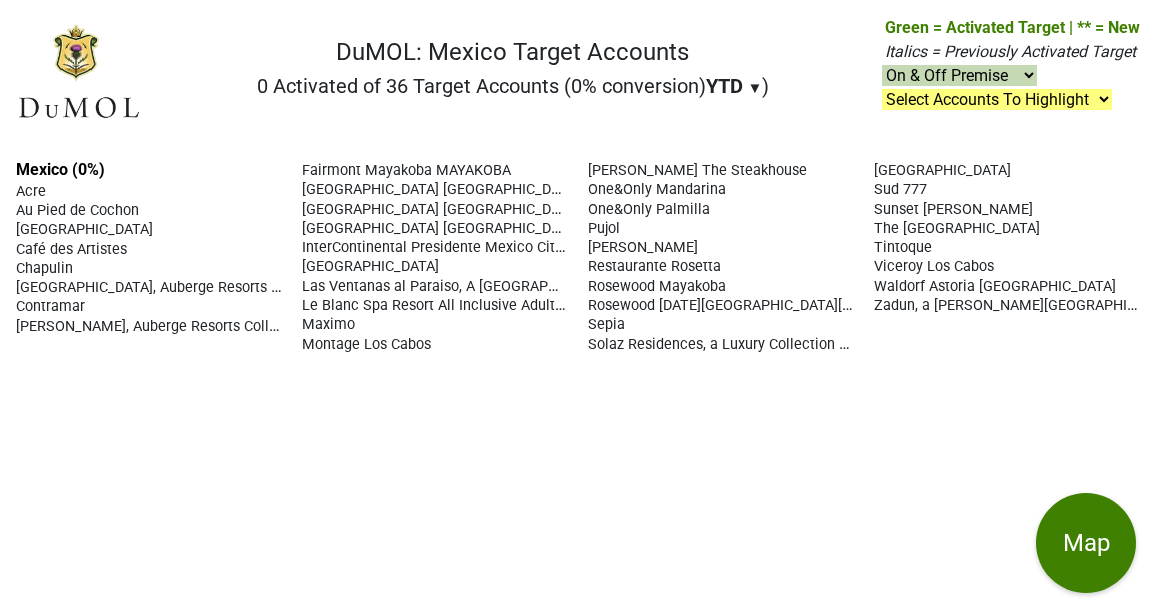 scroll, scrollTop: 0, scrollLeft: 0, axis: both 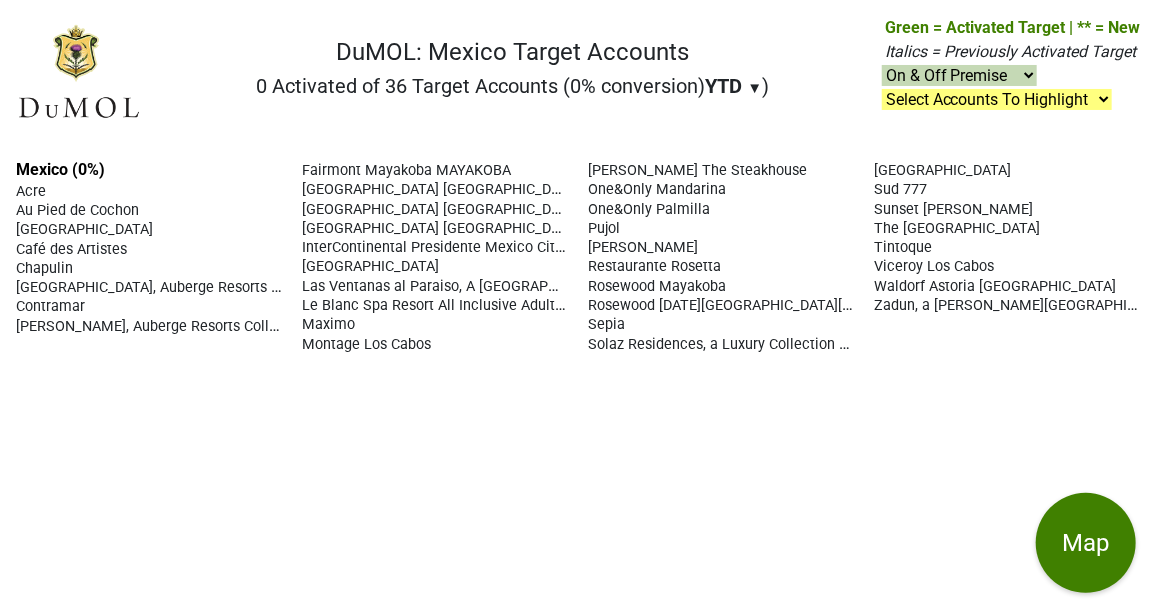 click on "Sepia" at bounding box center (606, 324) 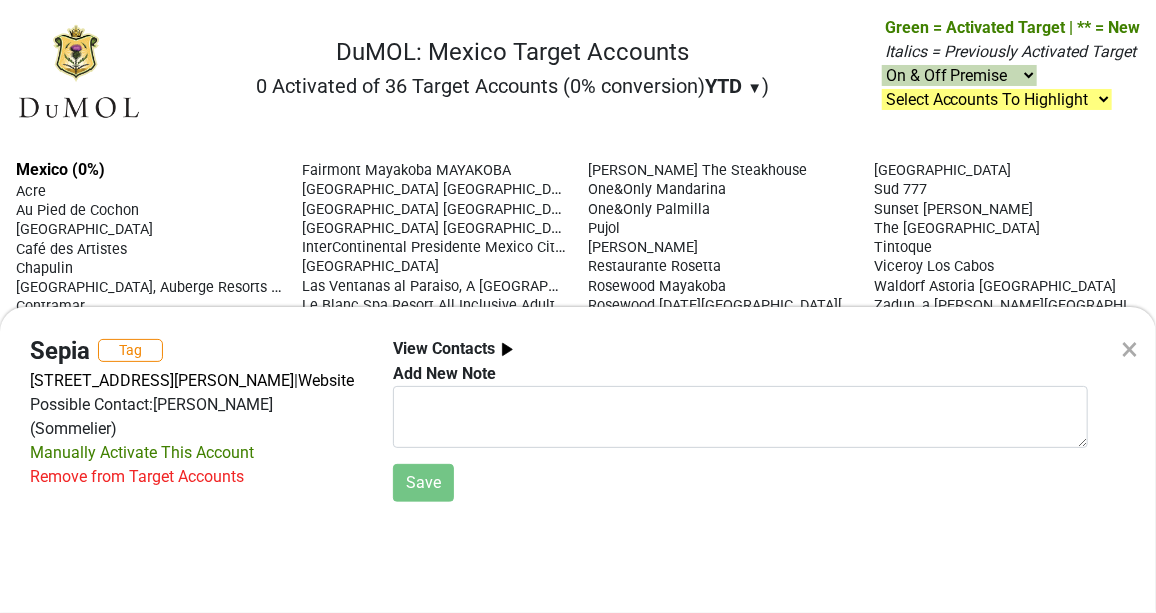 click on "Remove from Target Accounts" at bounding box center (137, 477) 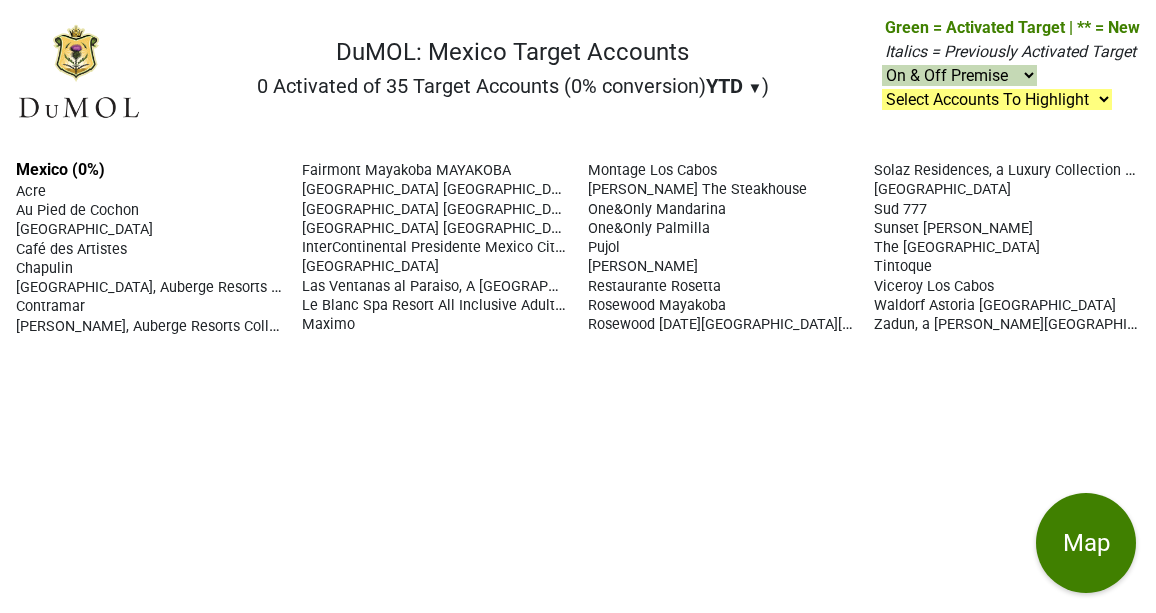 scroll, scrollTop: 0, scrollLeft: 0, axis: both 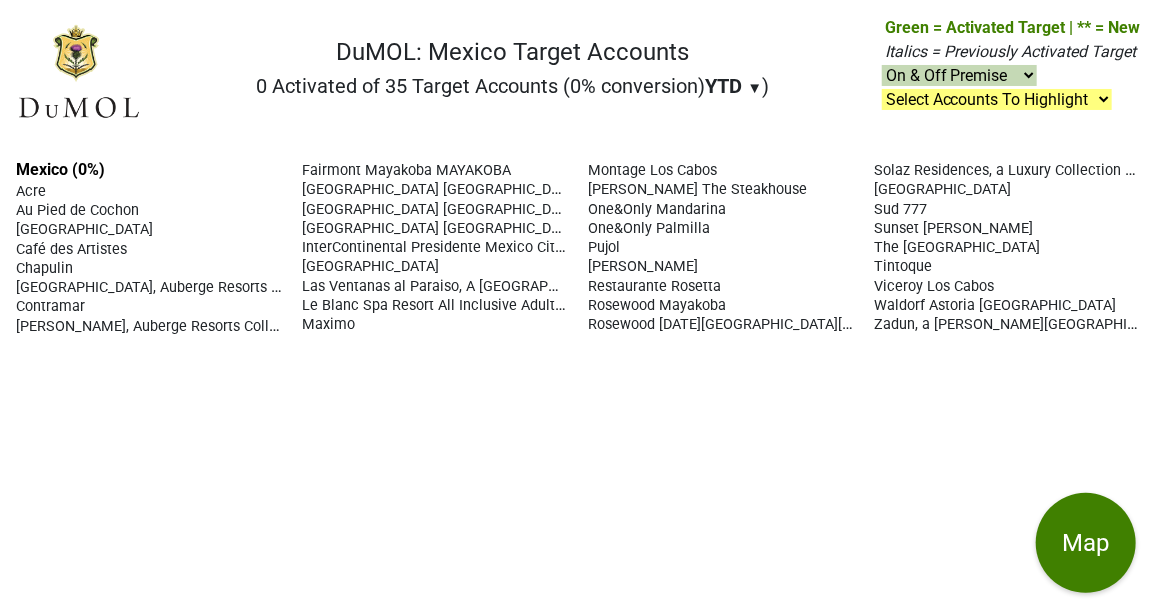 drag, startPoint x: 929, startPoint y: 441, endPoint x: 937, endPoint y: 424, distance: 18.788294 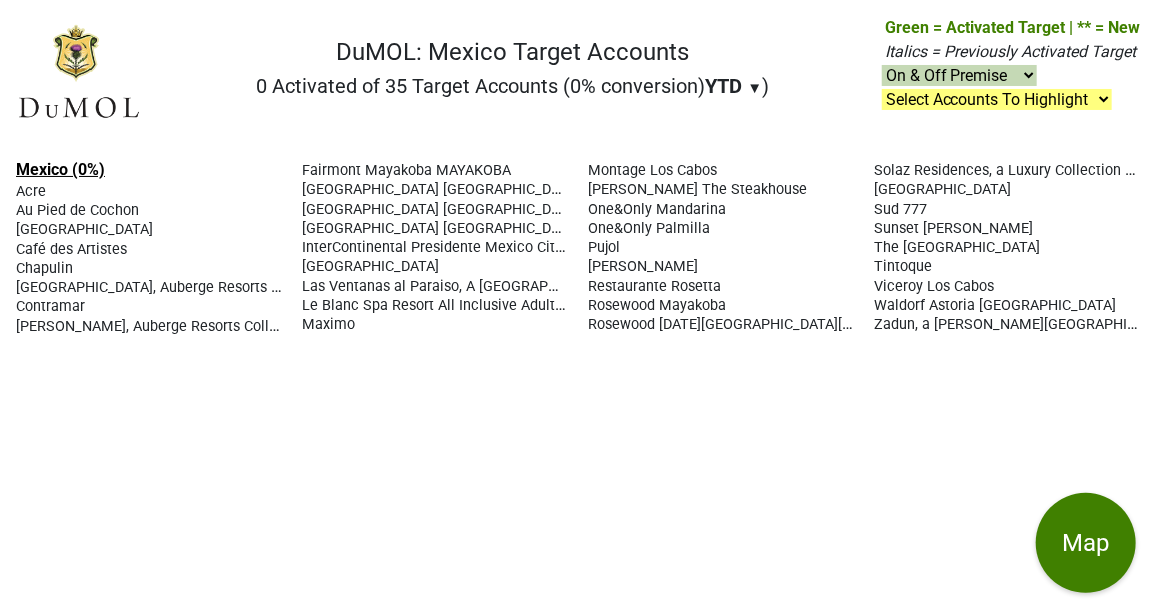 drag, startPoint x: -4, startPoint y: 165, endPoint x: 29, endPoint y: 166, distance: 33.01515 